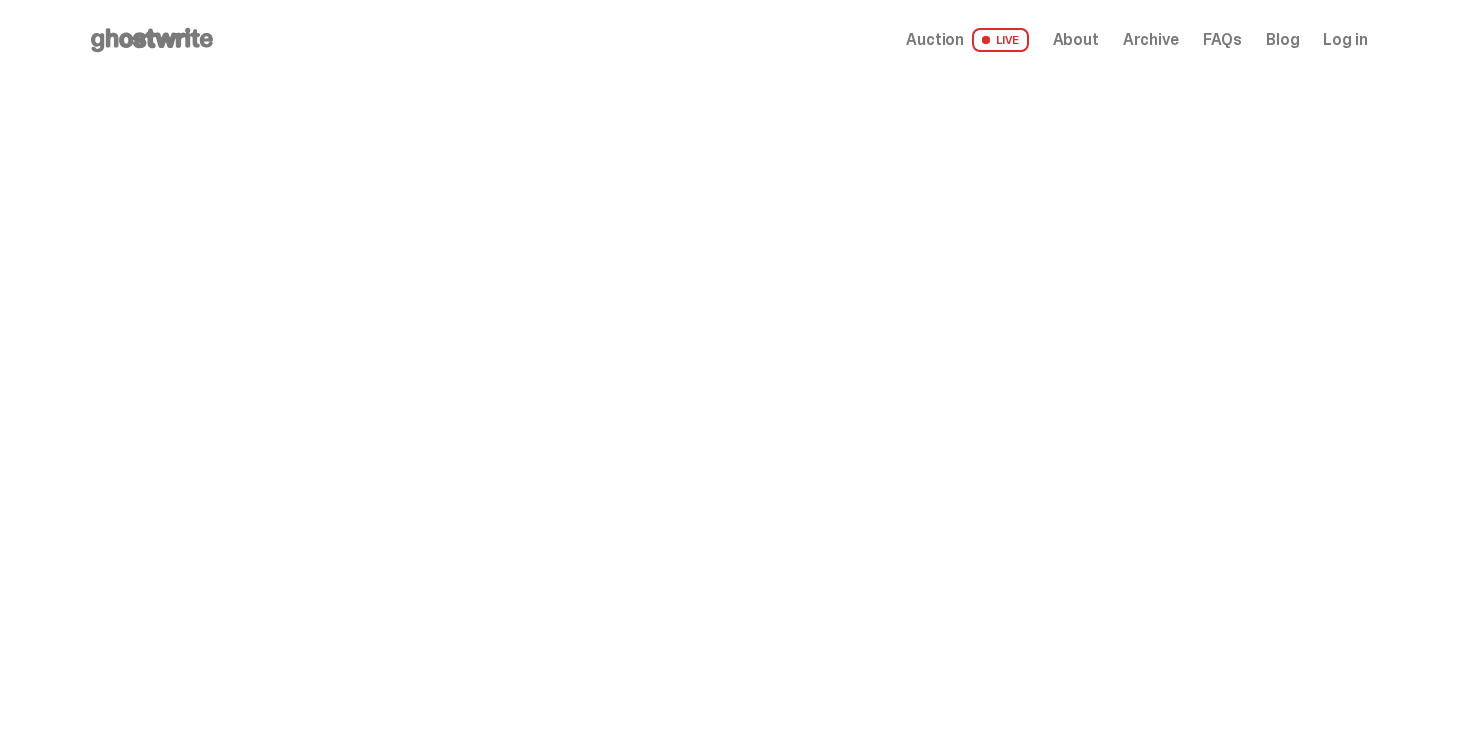 scroll, scrollTop: 0, scrollLeft: 0, axis: both 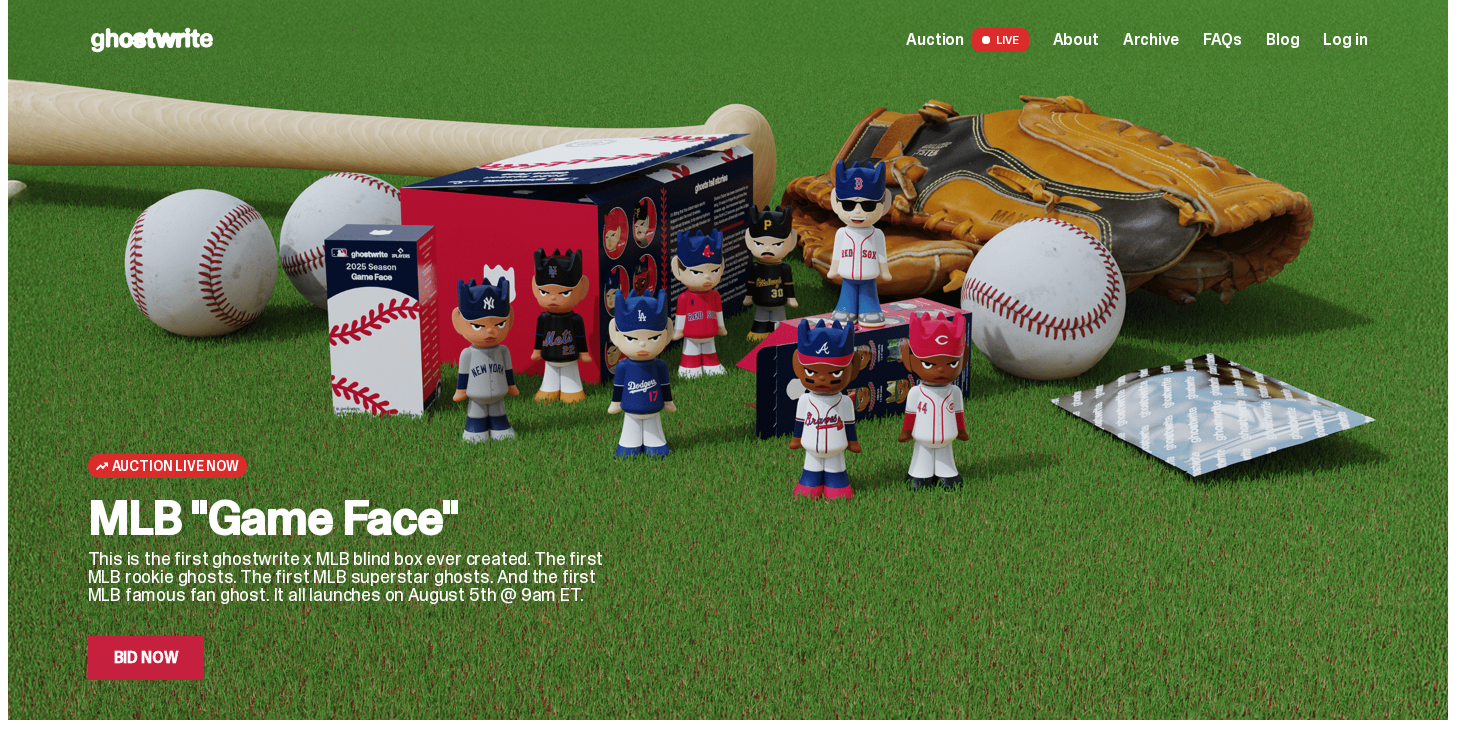click on "Bid Now" at bounding box center (146, 658) 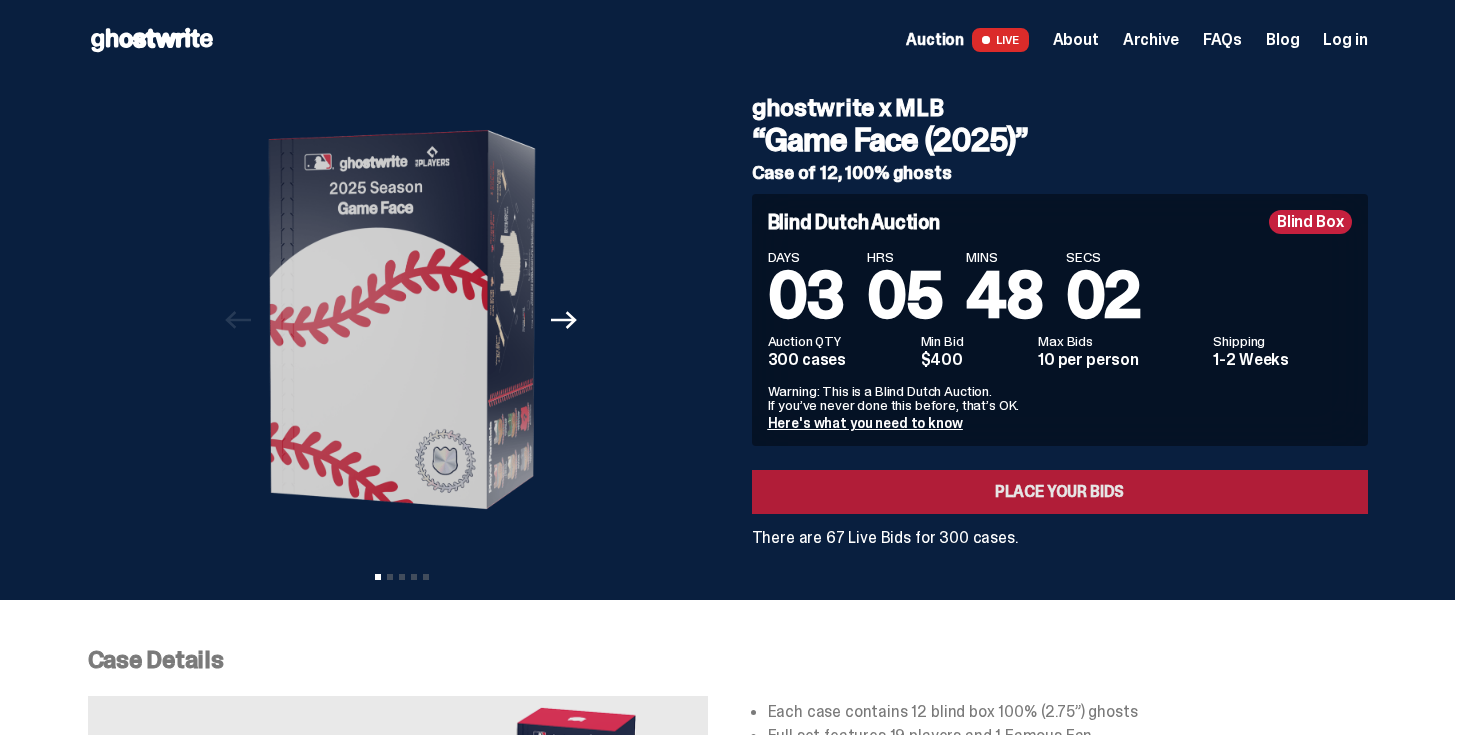 click on "Place your Bids" at bounding box center [1060, 492] 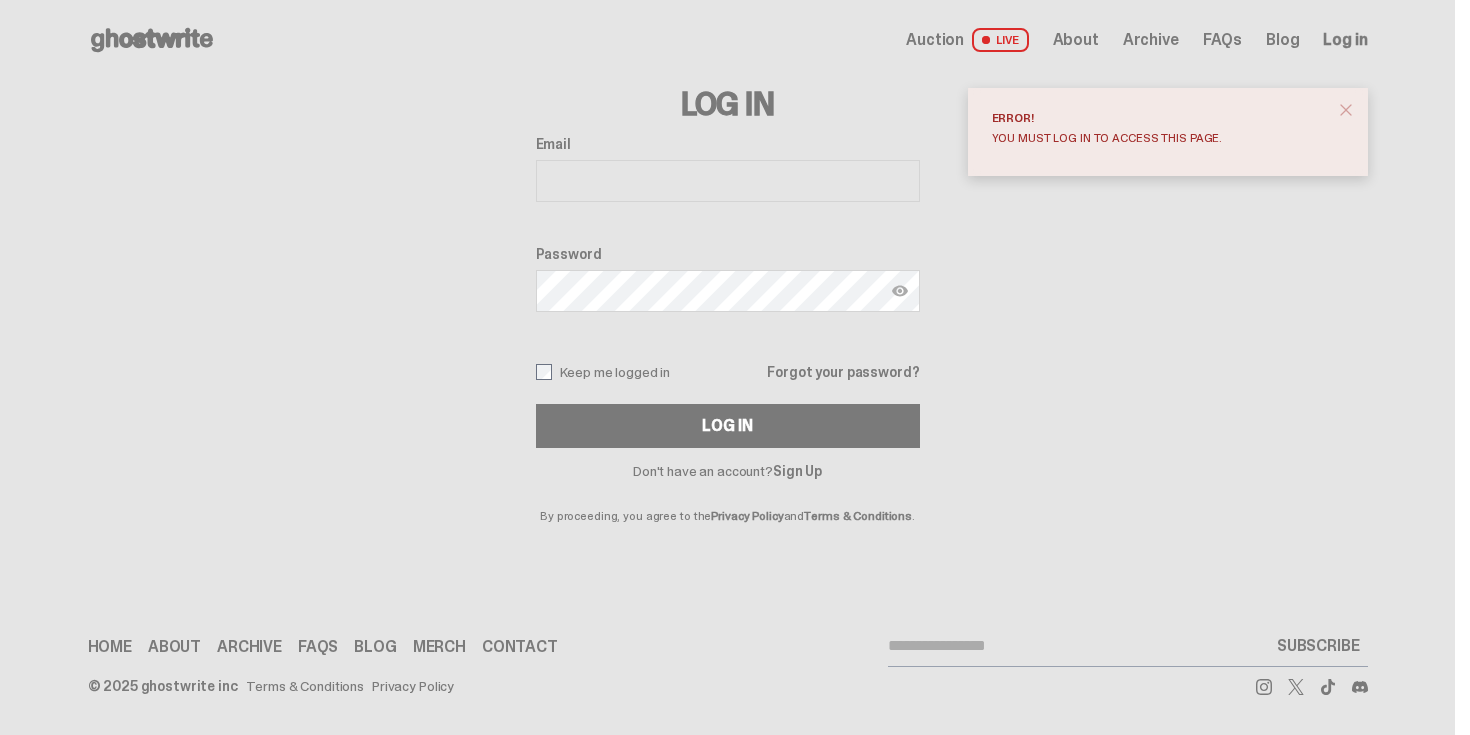 scroll, scrollTop: 0, scrollLeft: 0, axis: both 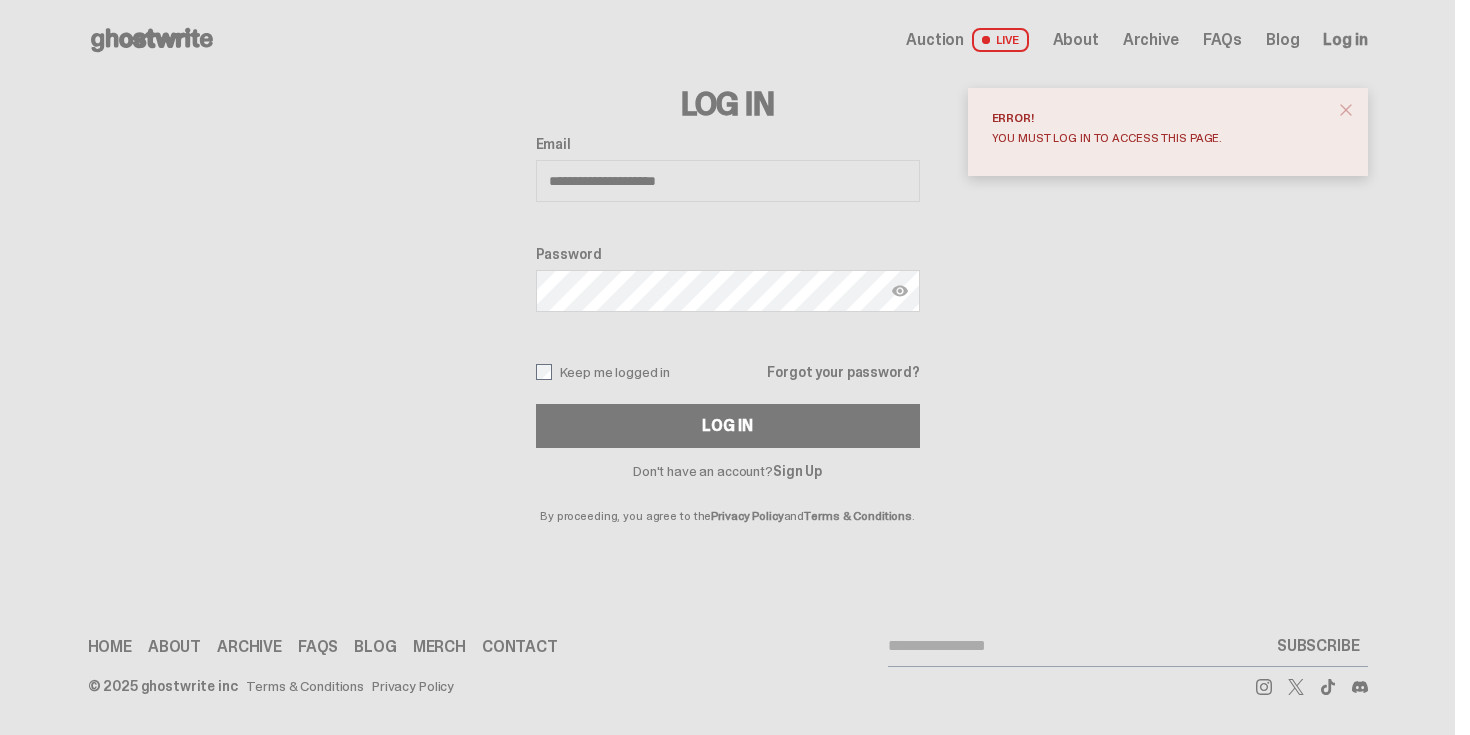 click on "Log In" at bounding box center [728, 426] 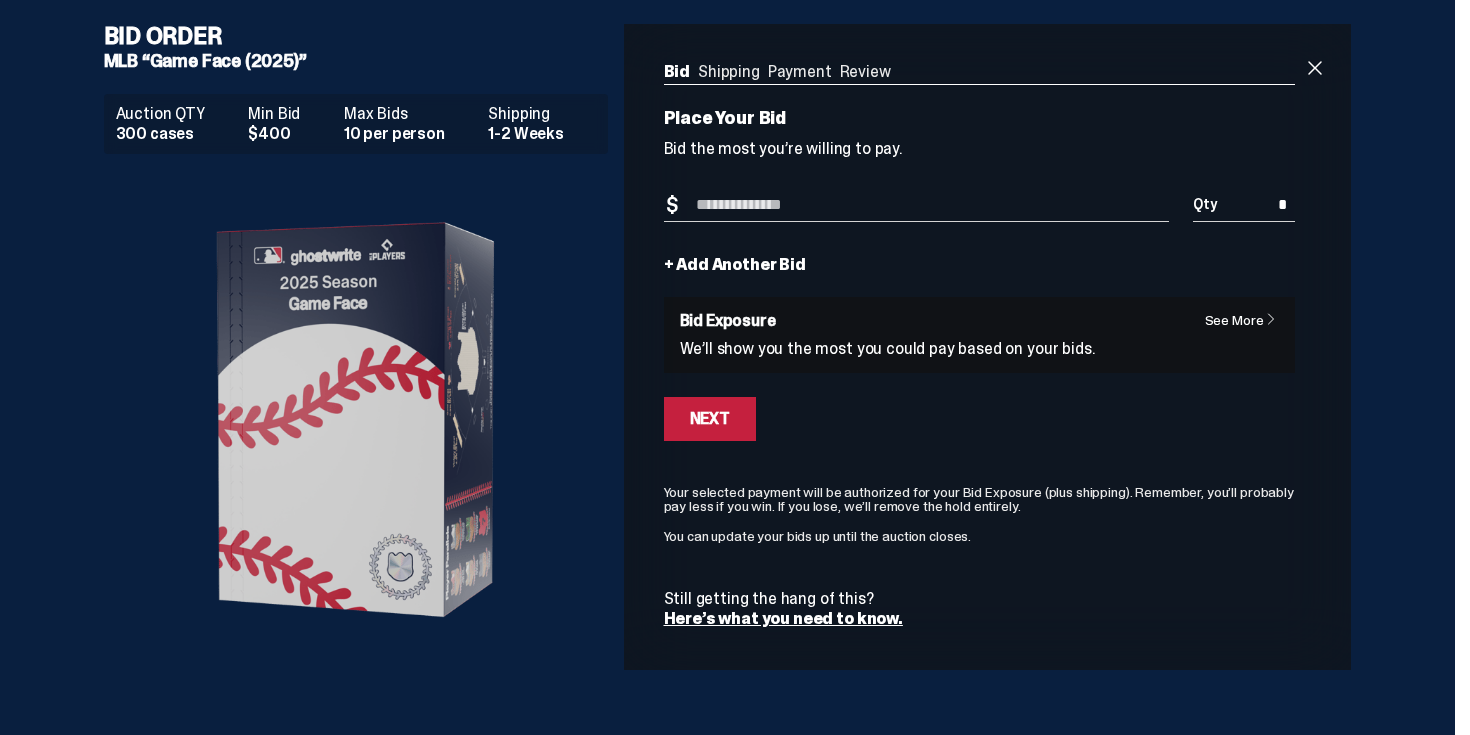 scroll, scrollTop: 0, scrollLeft: 0, axis: both 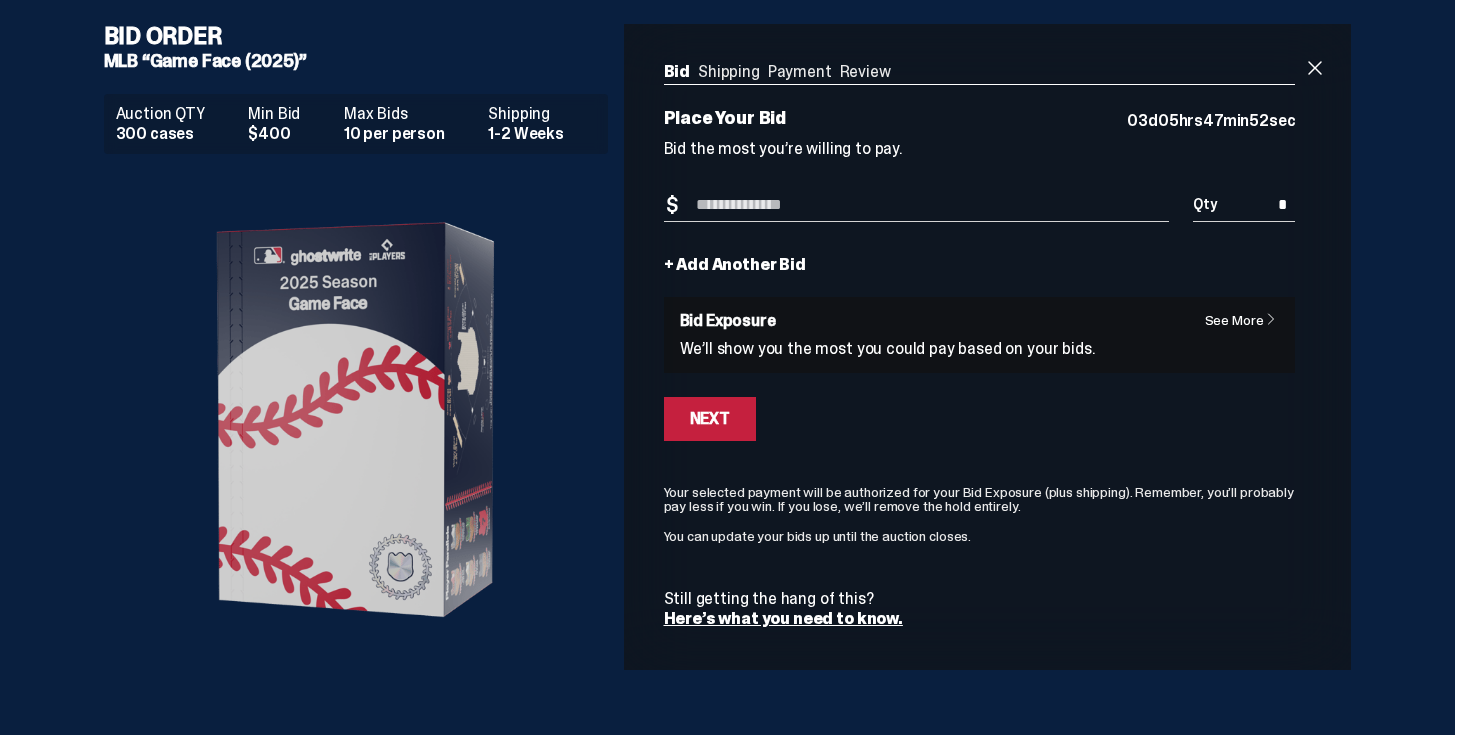 click on "Bid Amount" at bounding box center (917, 205) 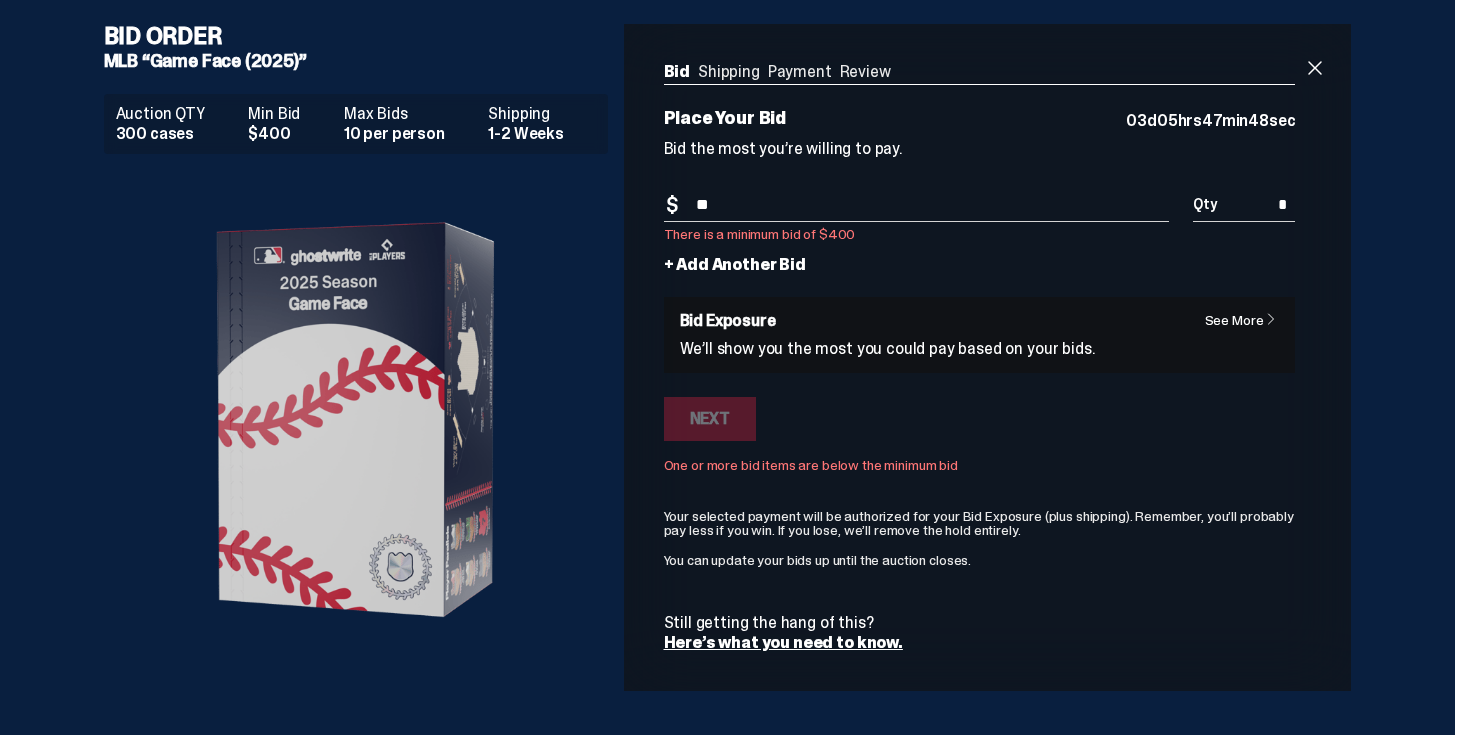 type on "***" 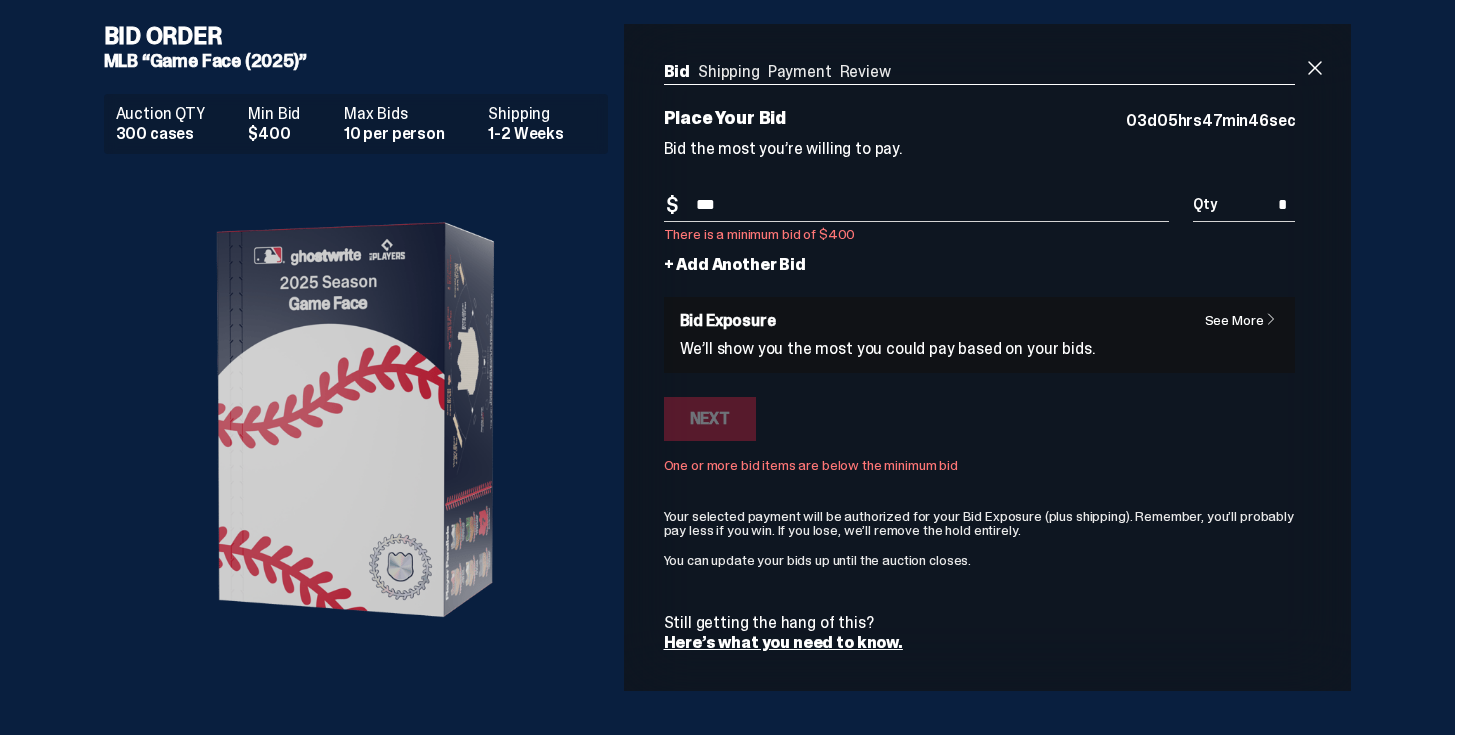 drag, startPoint x: 879, startPoint y: 207, endPoint x: 540, endPoint y: 205, distance: 339.0059 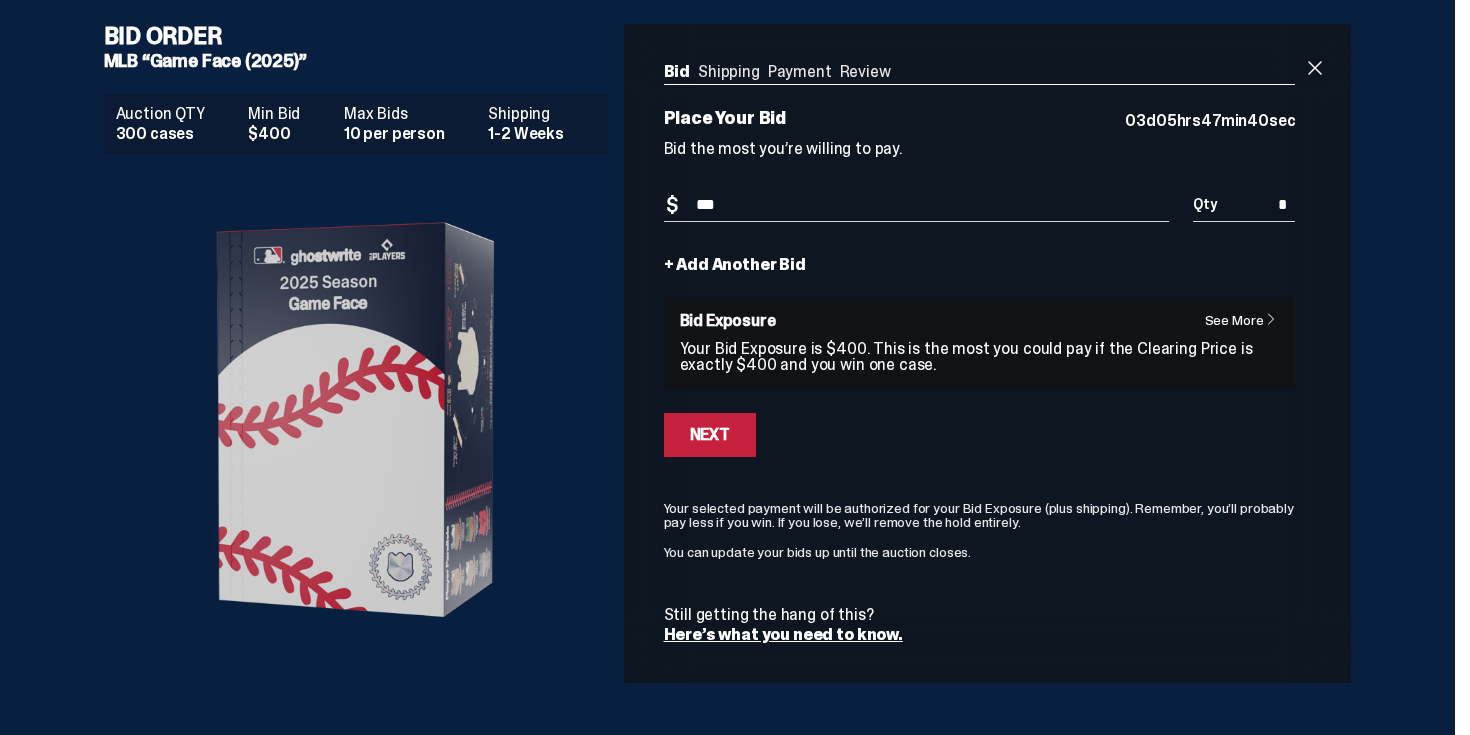 type on "***" 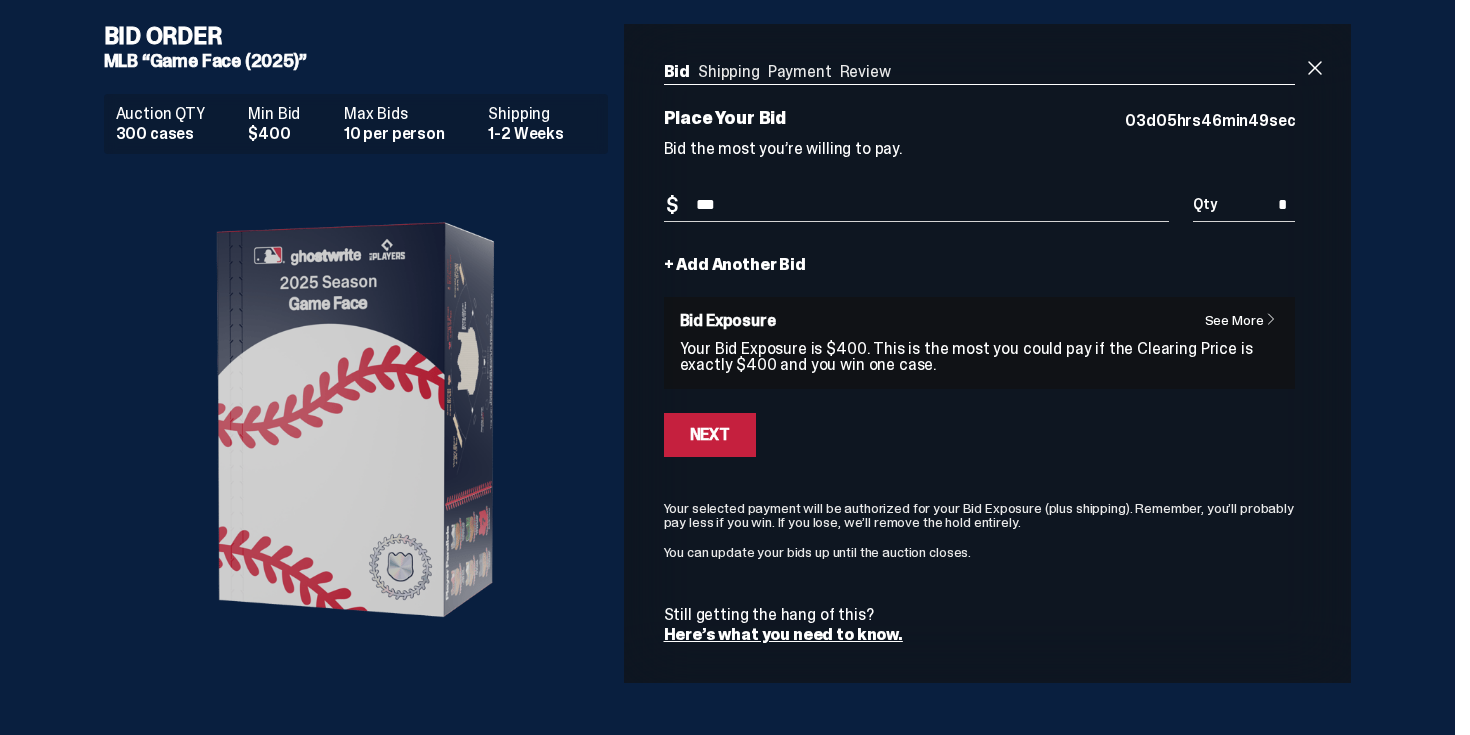 click on "Bid Order" at bounding box center (364, 36) 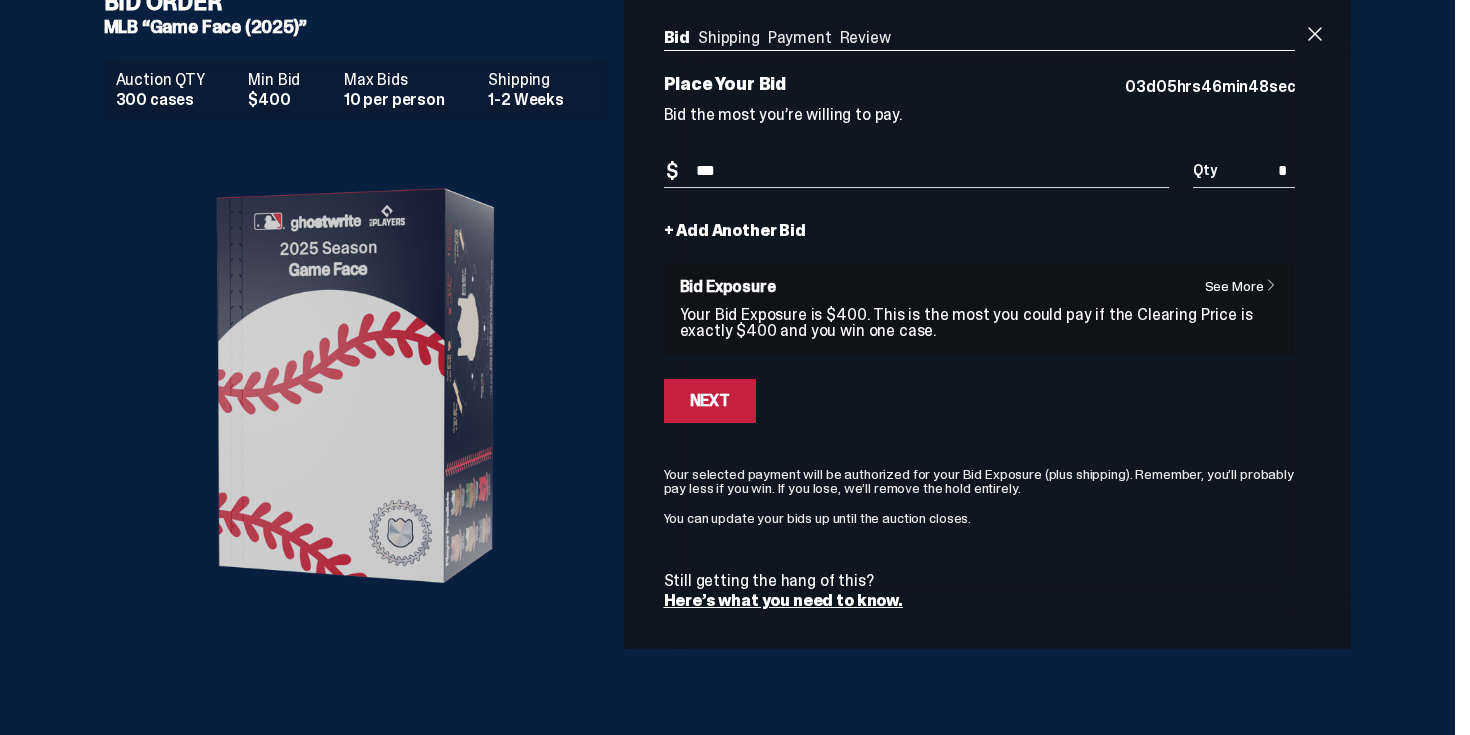 scroll, scrollTop: 0, scrollLeft: 0, axis: both 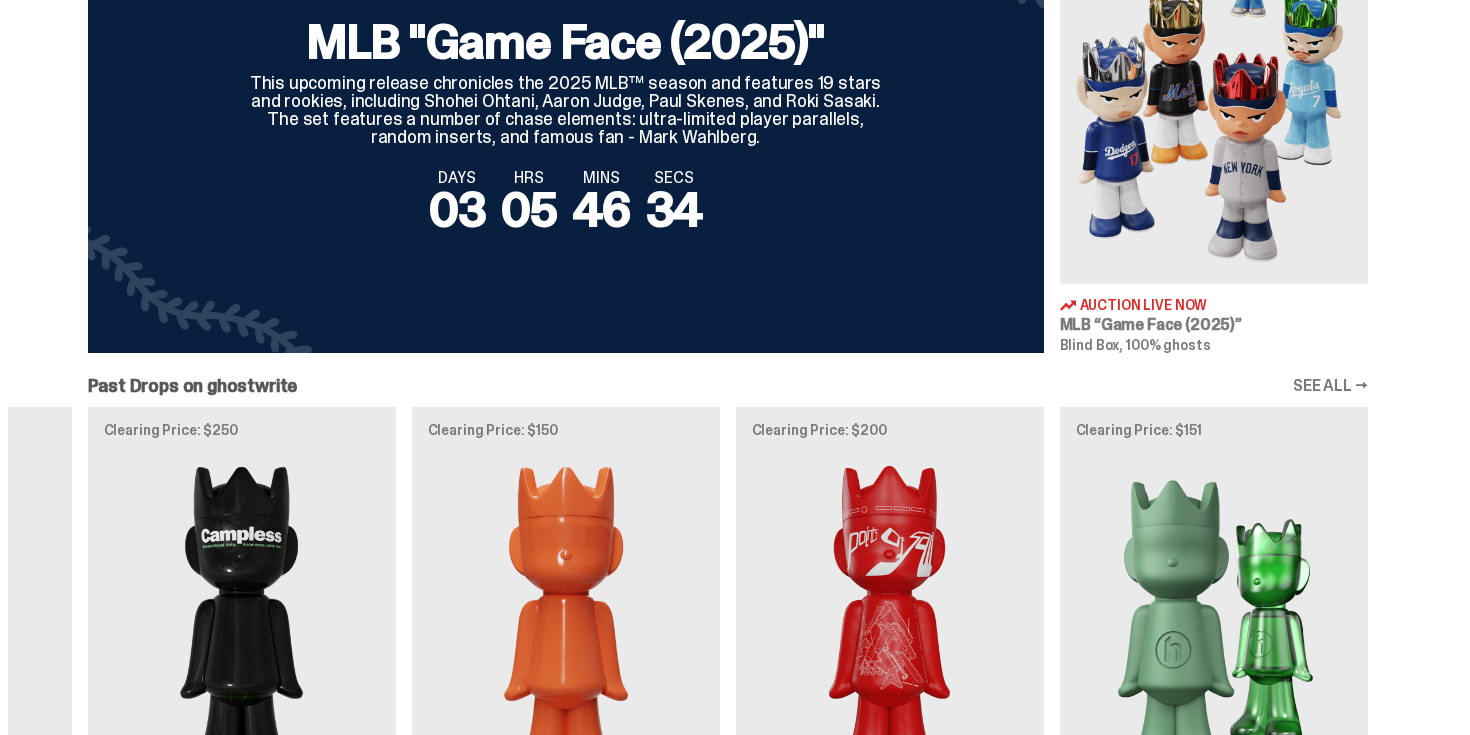 click on "SEE ALL →" at bounding box center [1330, 386] 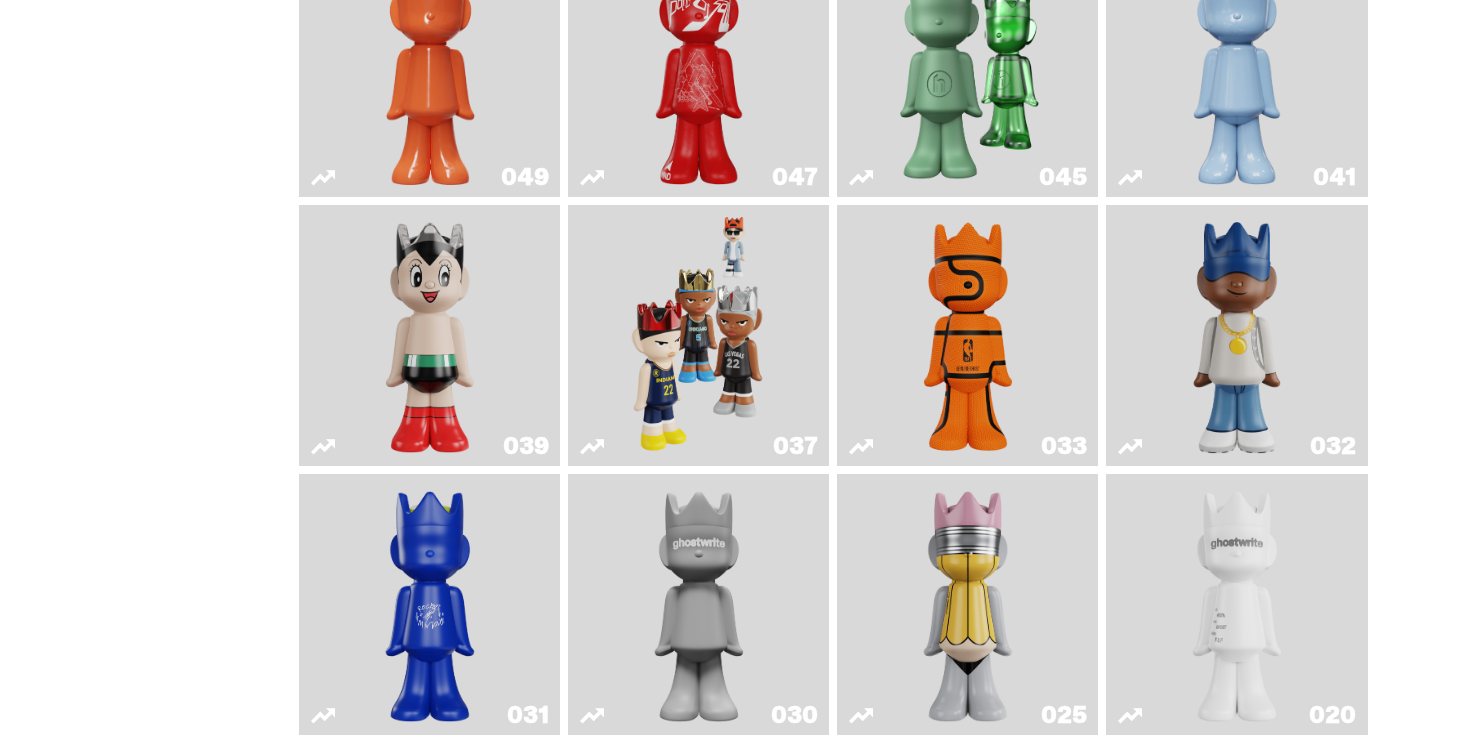 scroll, scrollTop: 702, scrollLeft: 0, axis: vertical 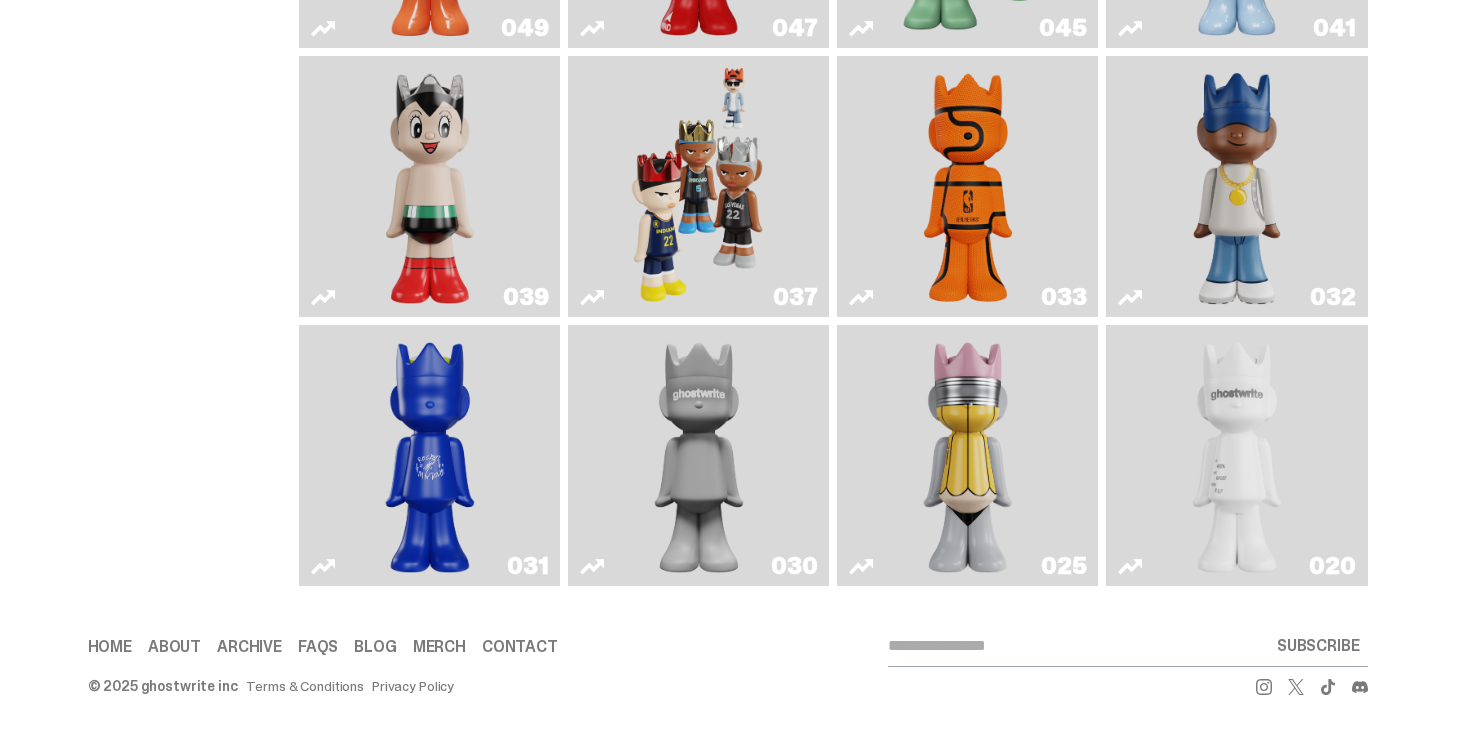 click at bounding box center [699, 455] 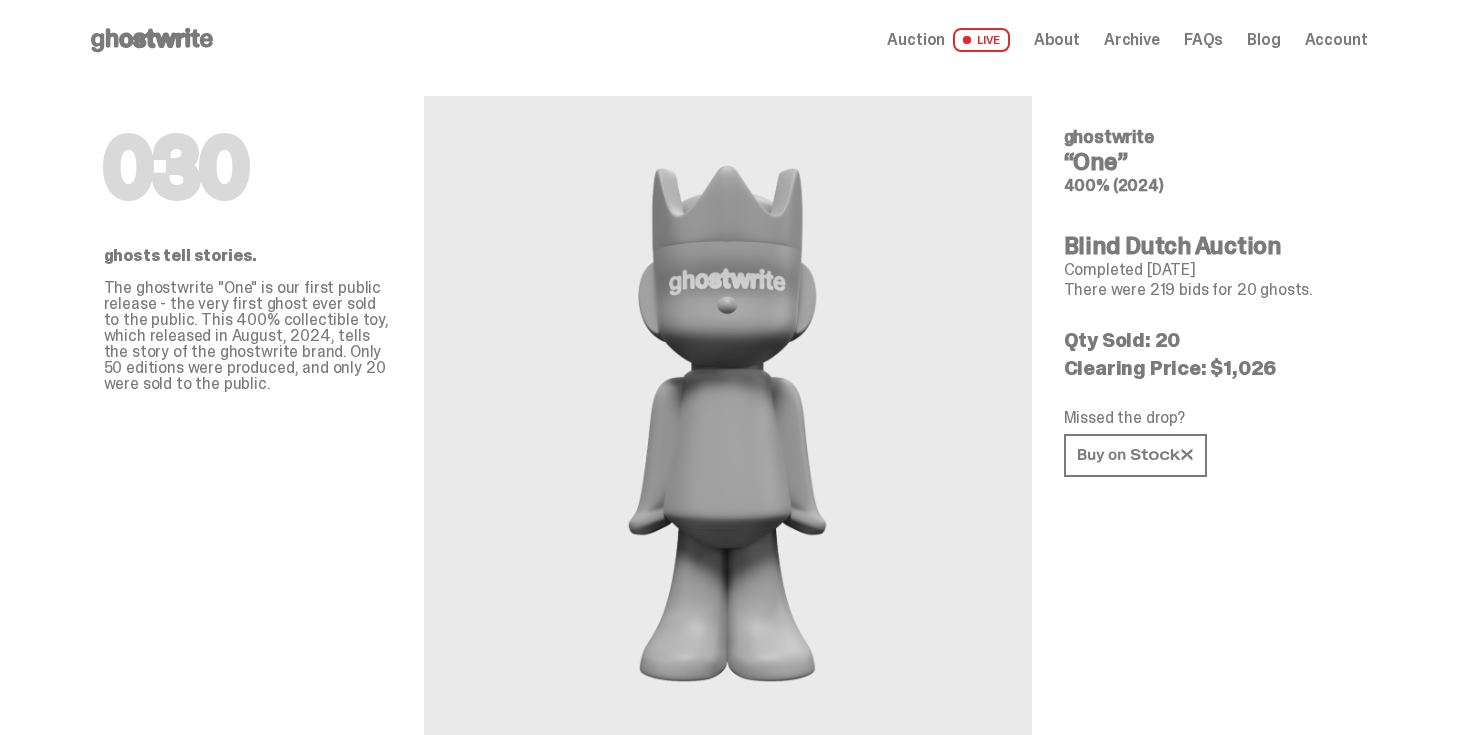 scroll, scrollTop: 702, scrollLeft: 0, axis: vertical 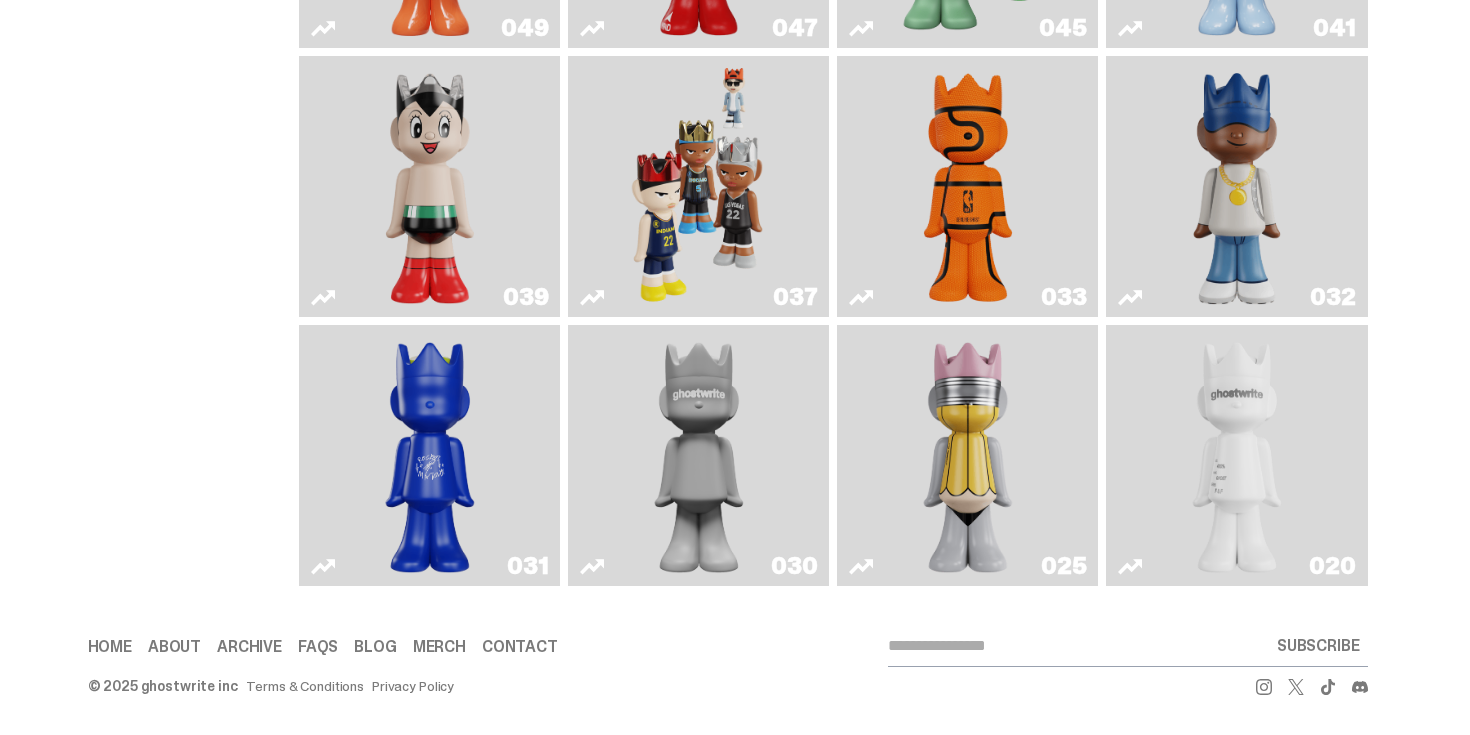 click at bounding box center [1237, 455] 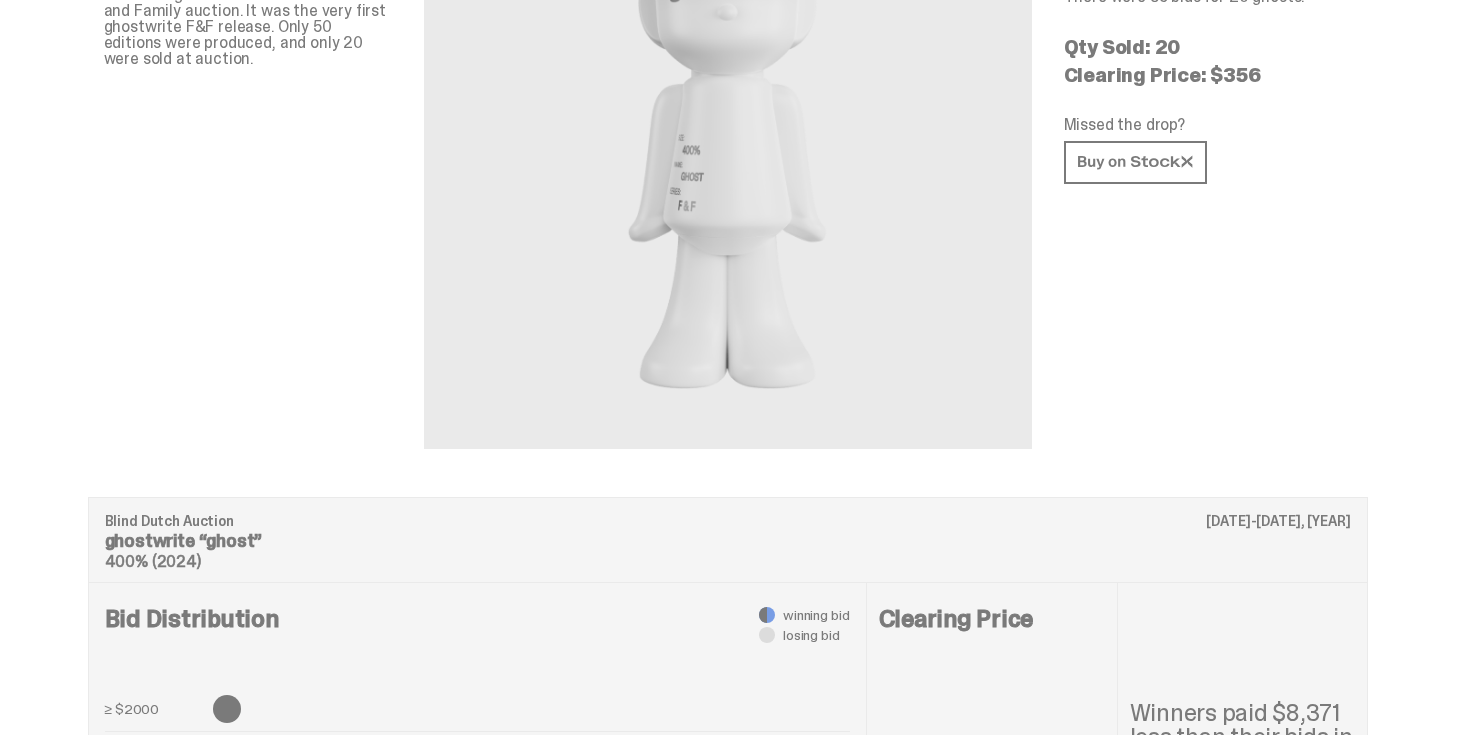 scroll, scrollTop: 298, scrollLeft: 0, axis: vertical 